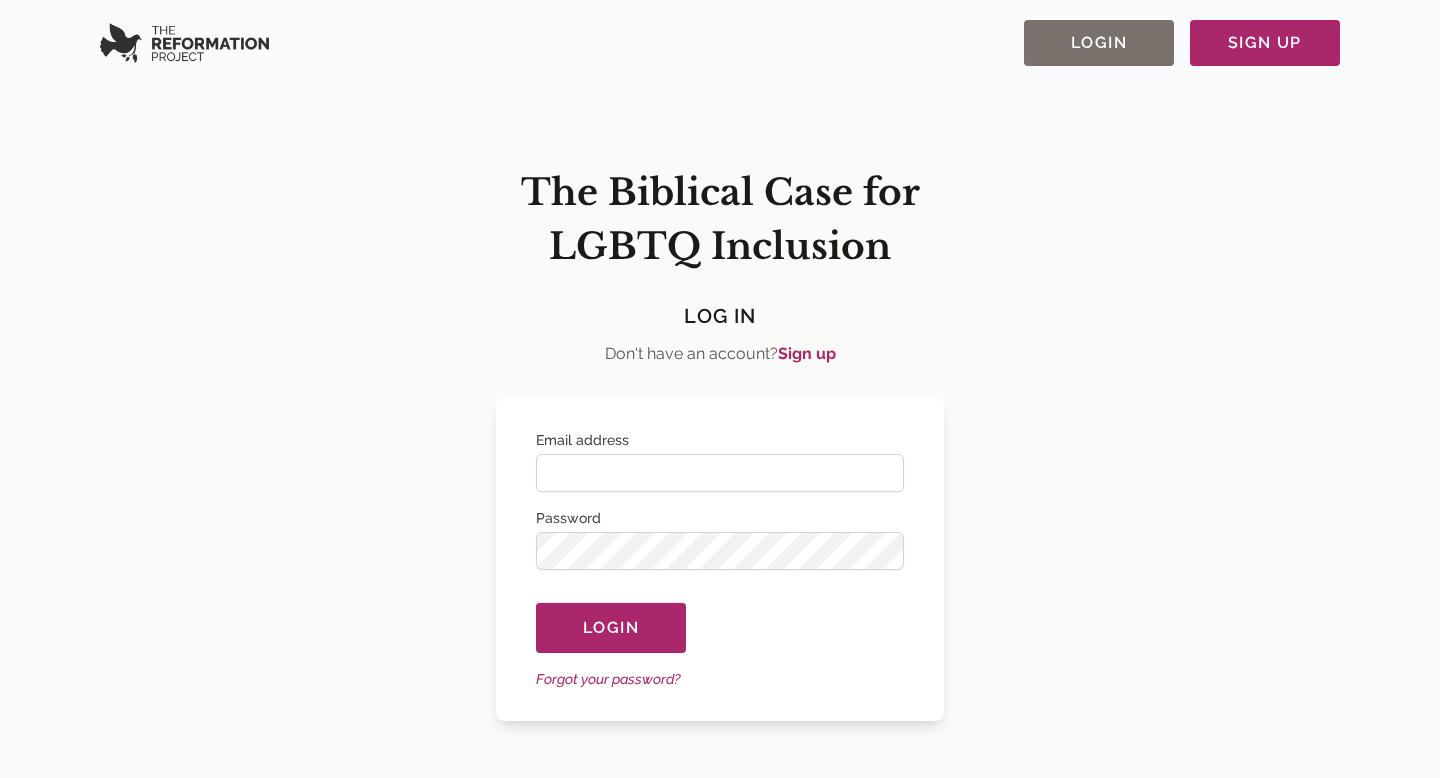 scroll, scrollTop: 0, scrollLeft: 0, axis: both 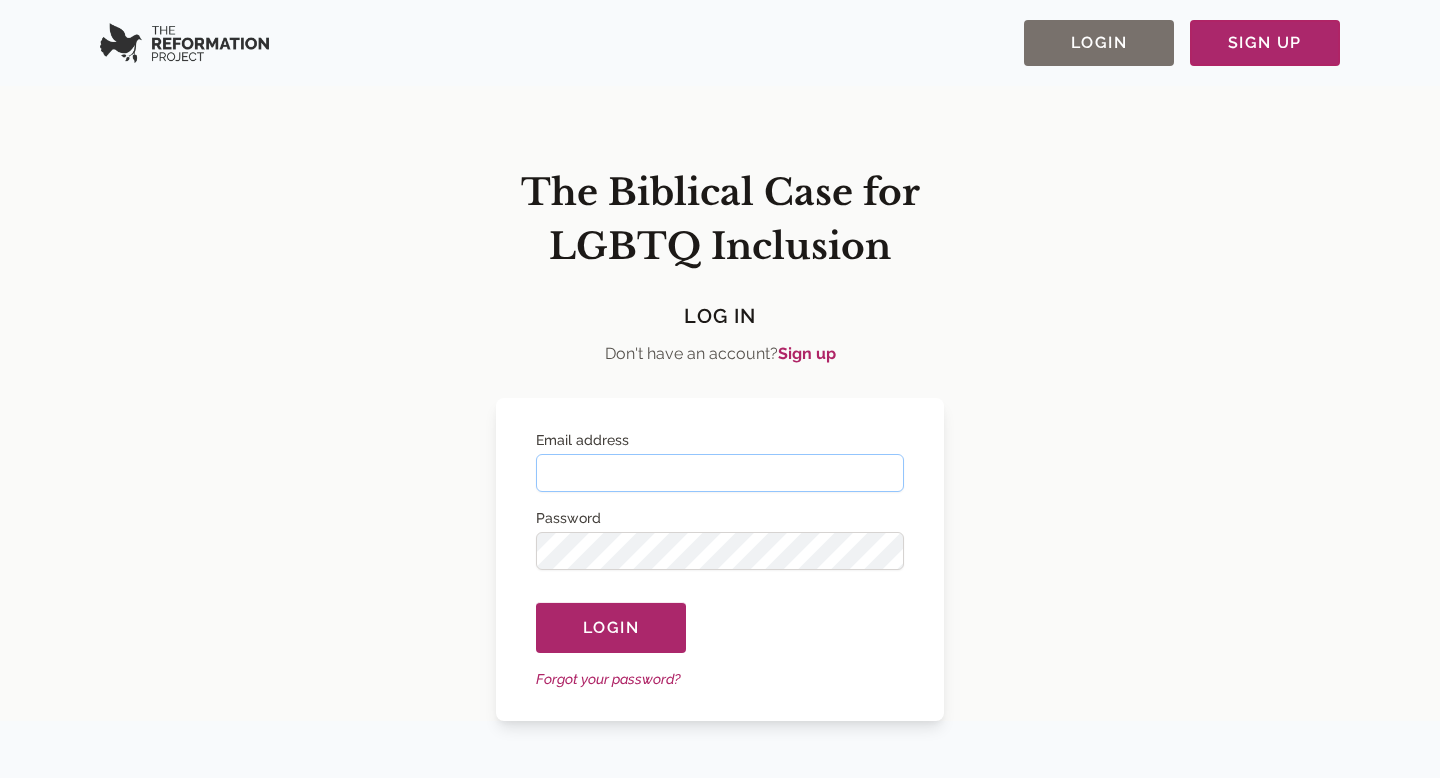 type on "**********" 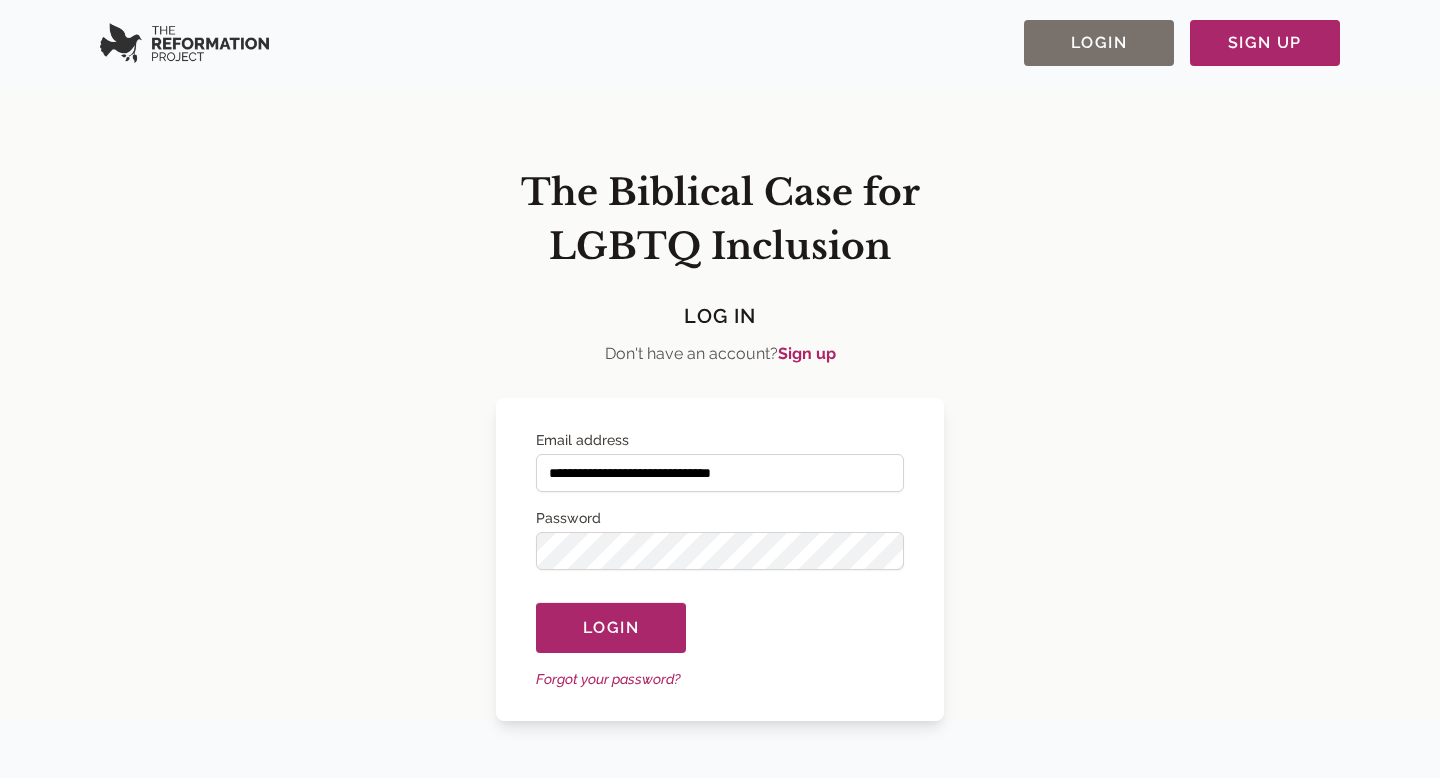 click on "**********" at bounding box center [720, 403] 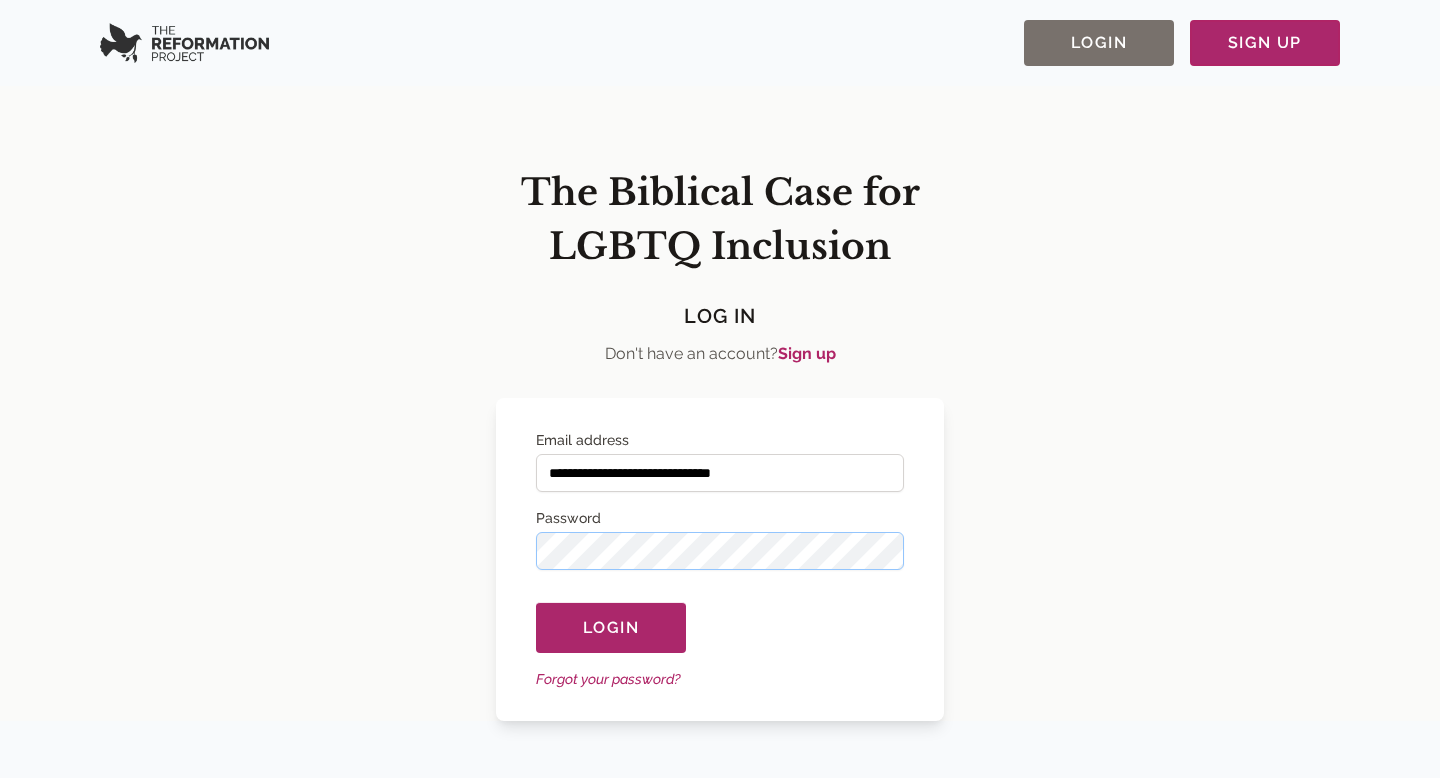 click on "Login" at bounding box center [611, 627] 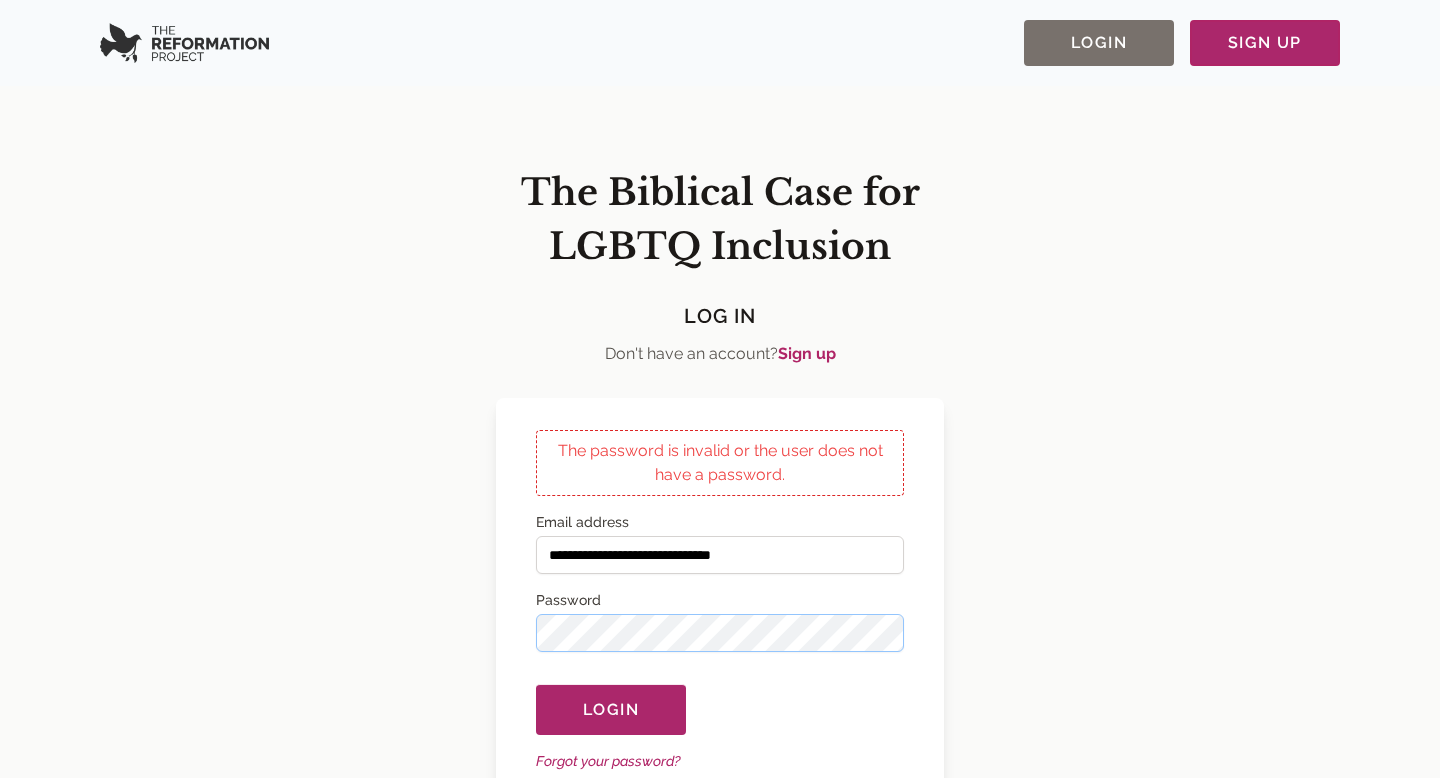 click on "Login" at bounding box center (611, 709) 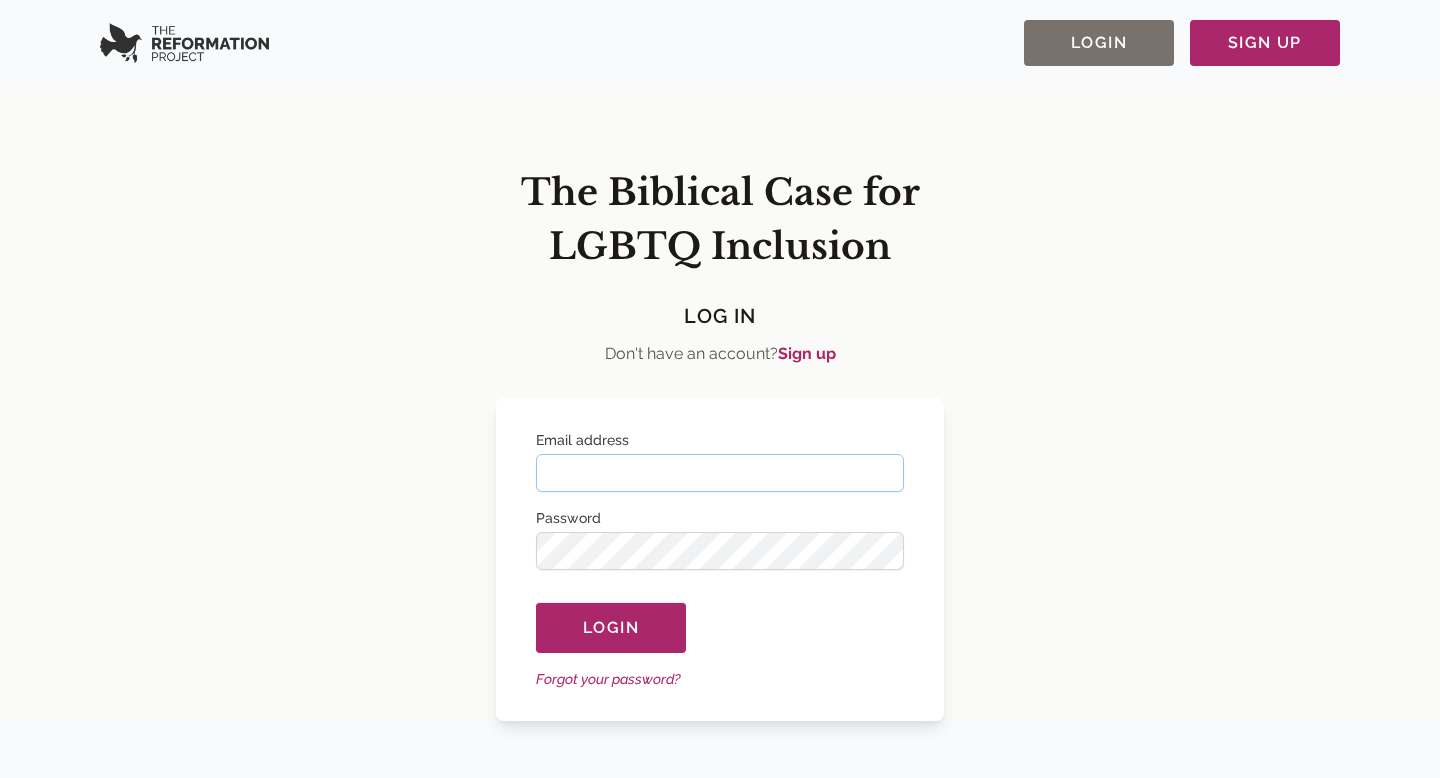 type on "**********" 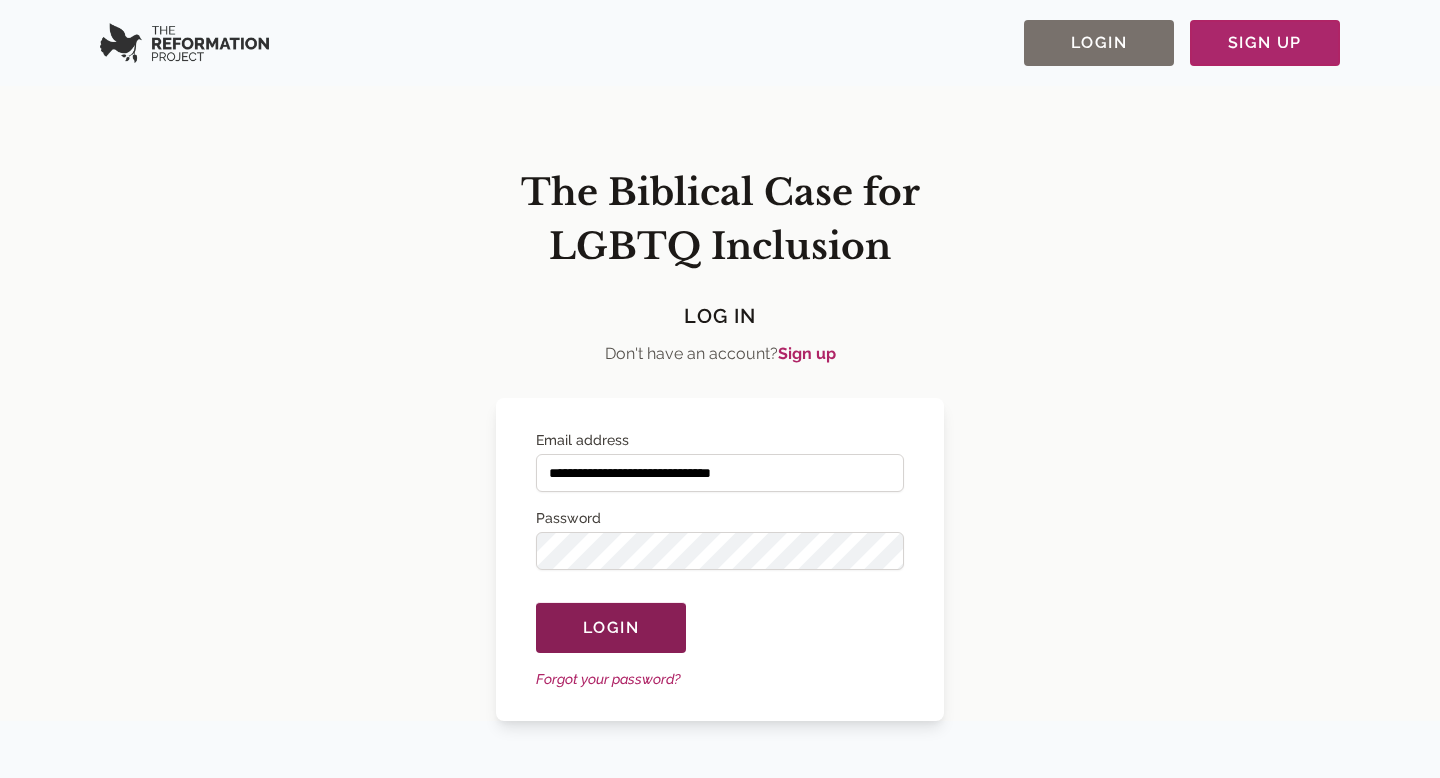 click on "Login" at bounding box center [611, 627] 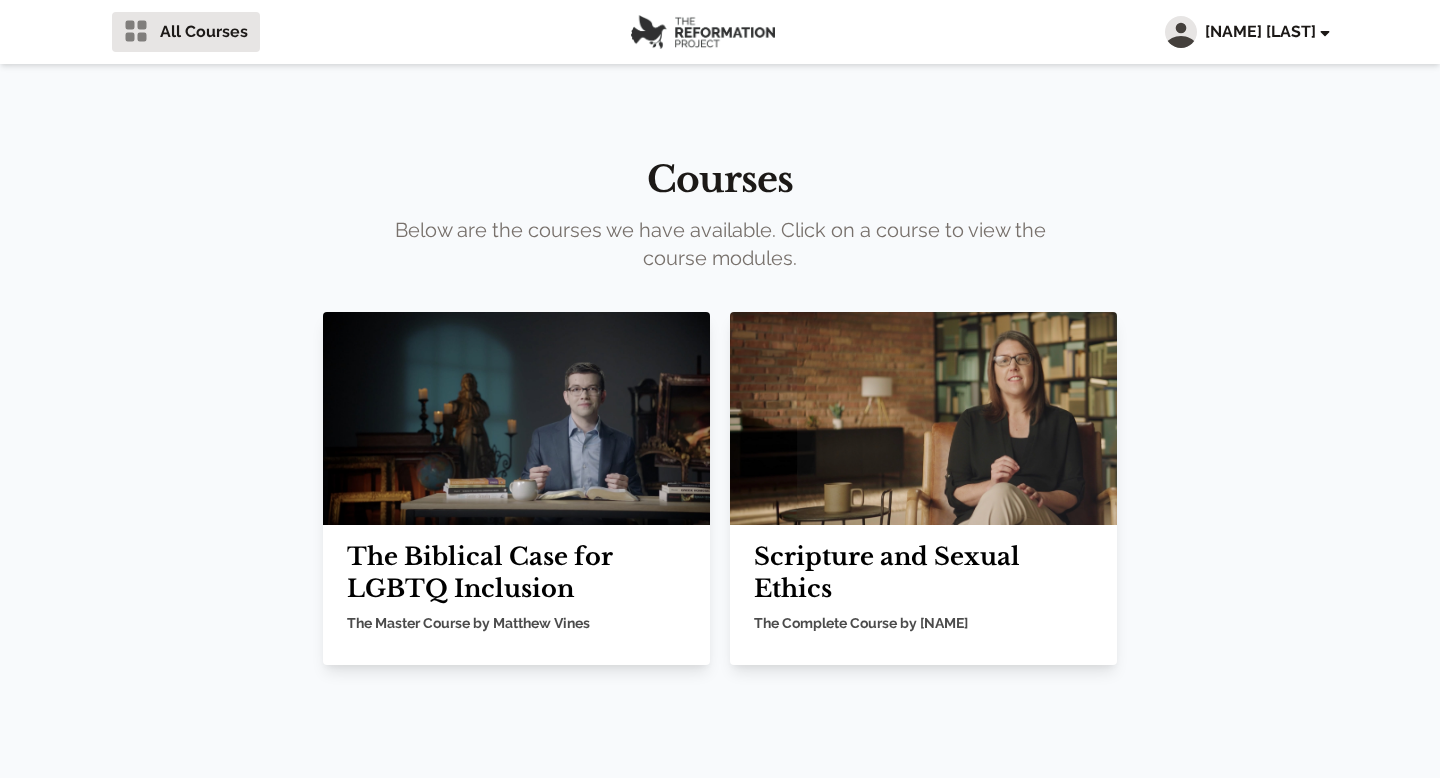 click 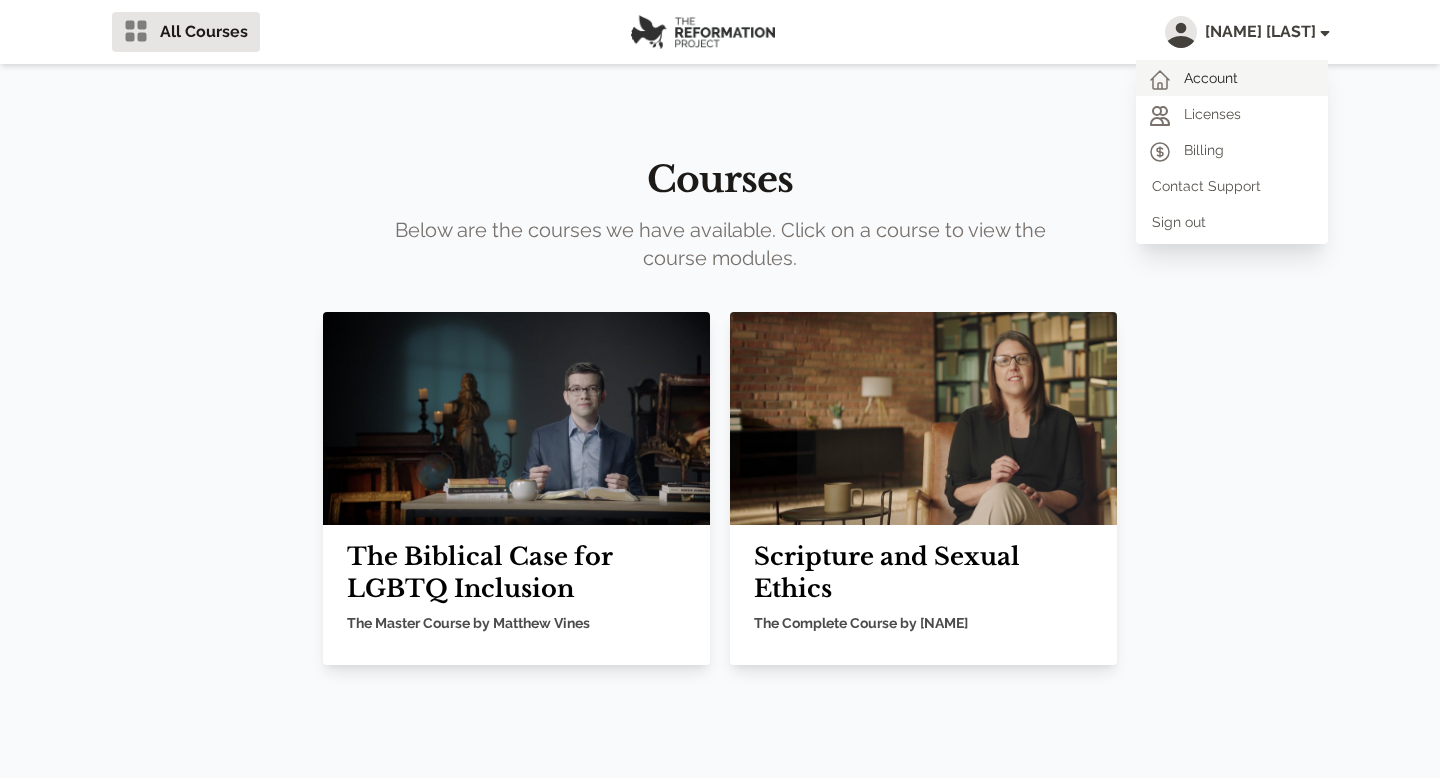 click on "Account" at bounding box center (1232, 78) 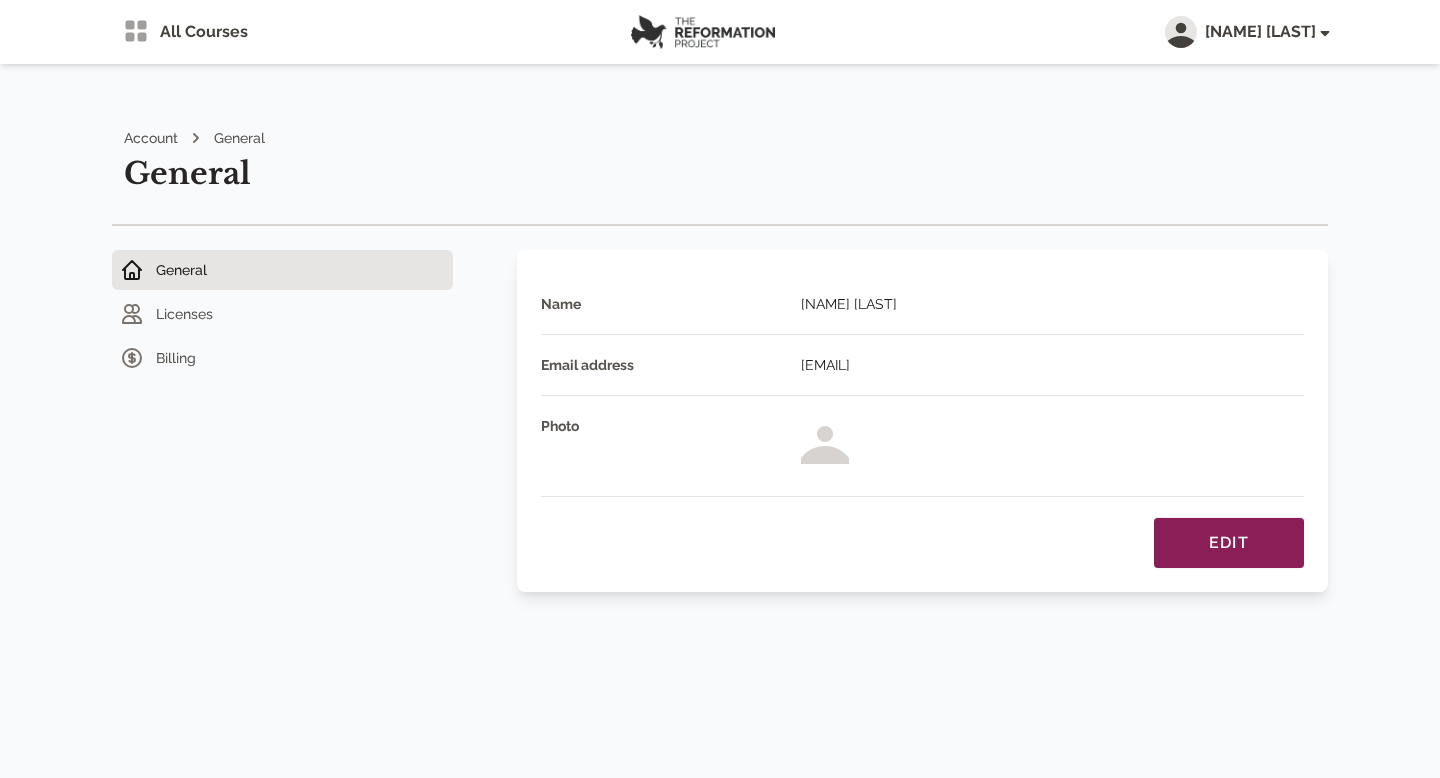 click on "Edit" at bounding box center (1229, 542) 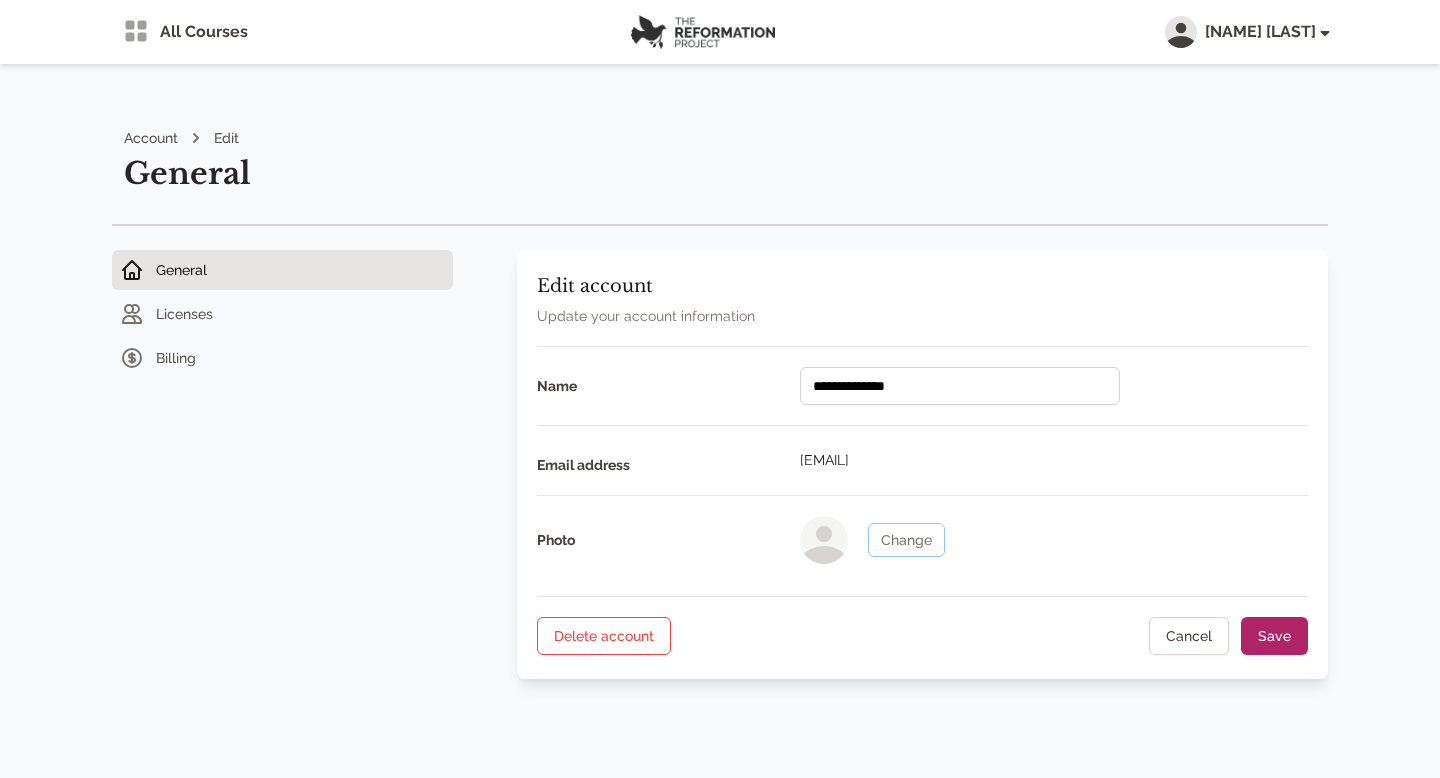 click on "Change" at bounding box center (906, 540) 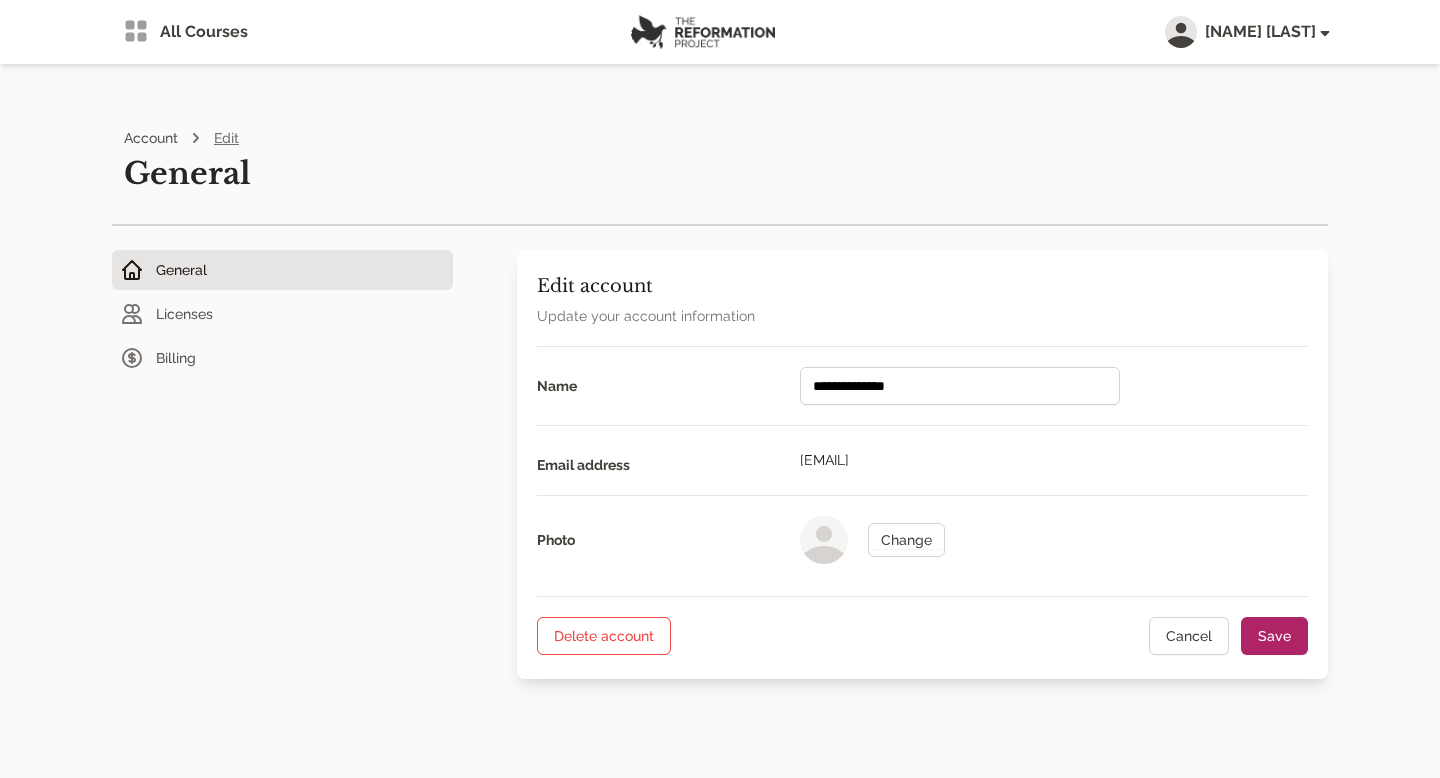 click on "Edit" at bounding box center [226, 138] 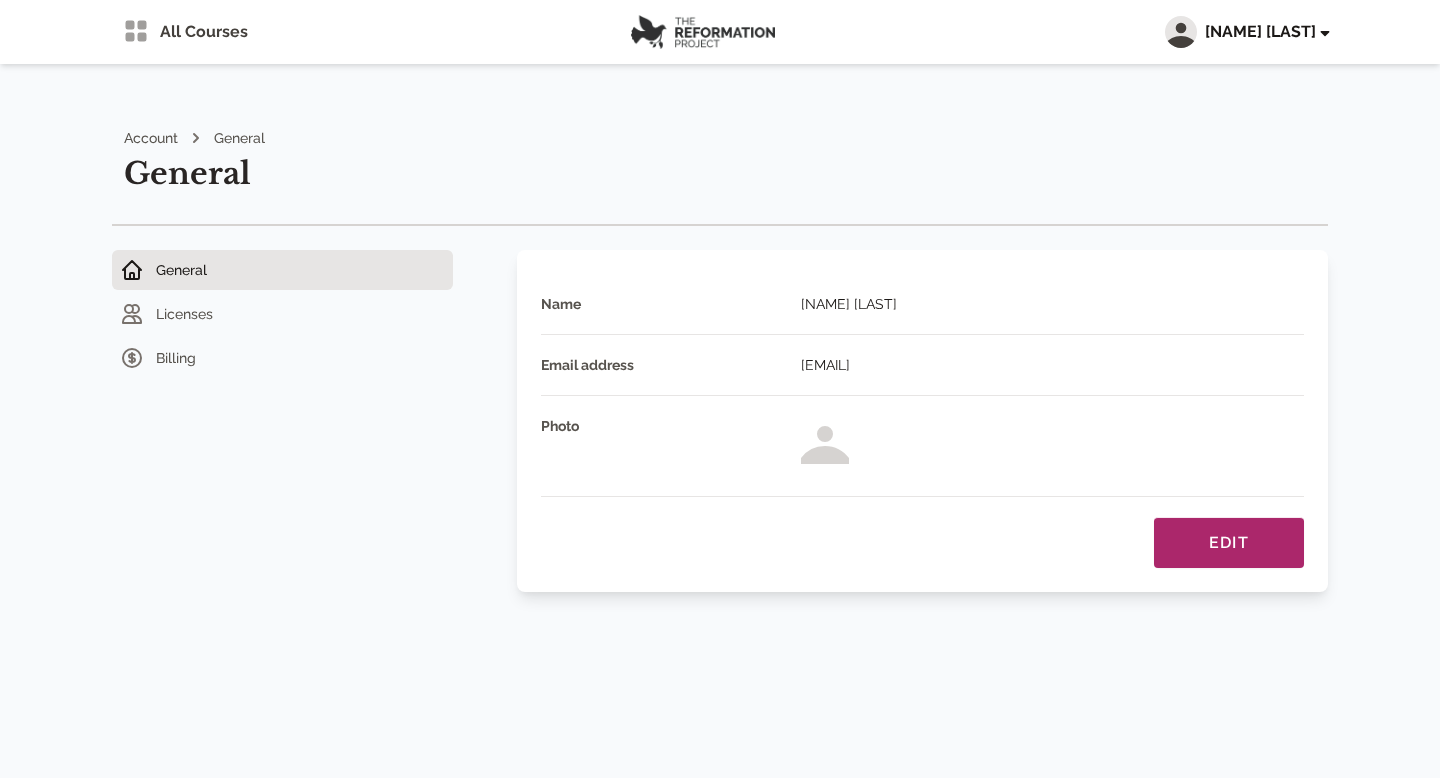 click on "Juuna’e Dai’Re" at bounding box center (1266, 32) 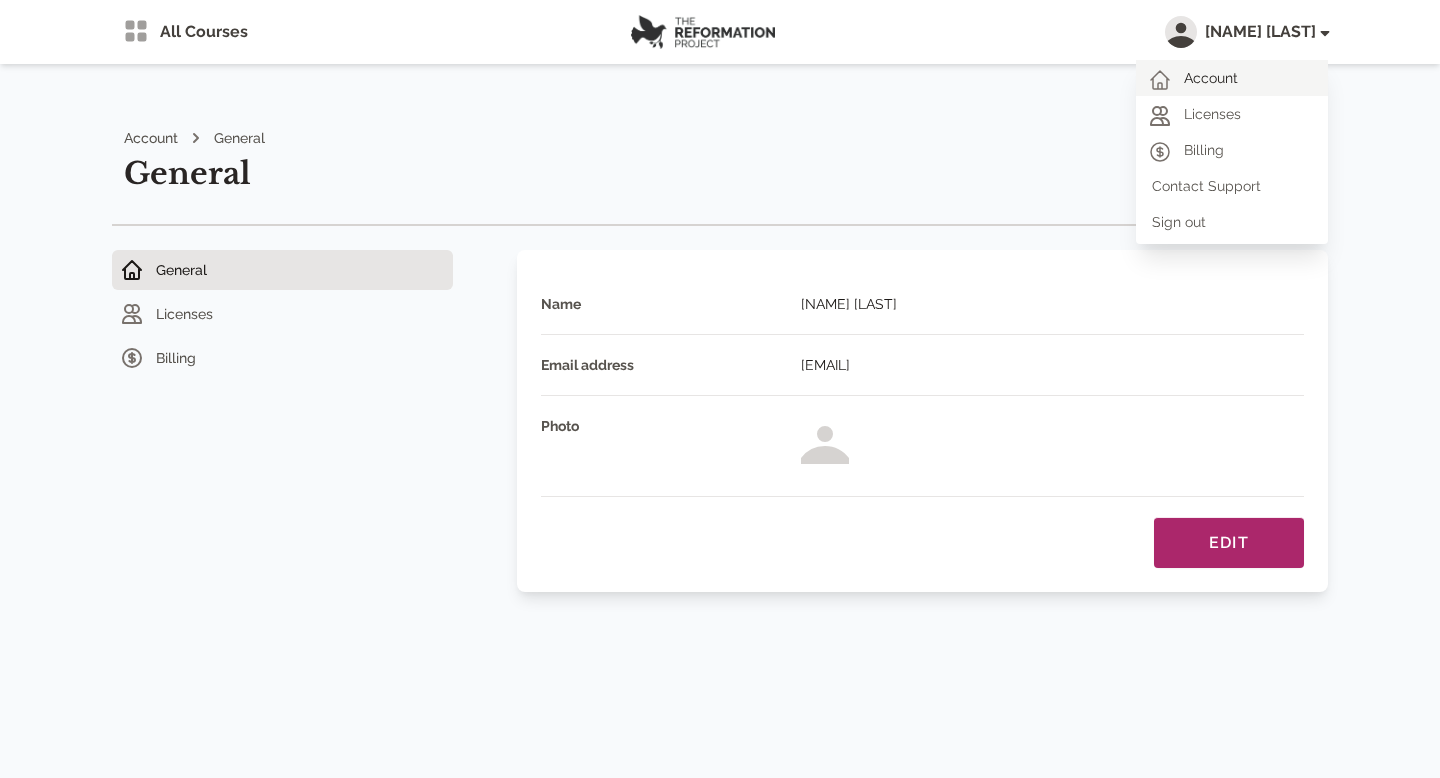 click on "Account" at bounding box center (1232, 78) 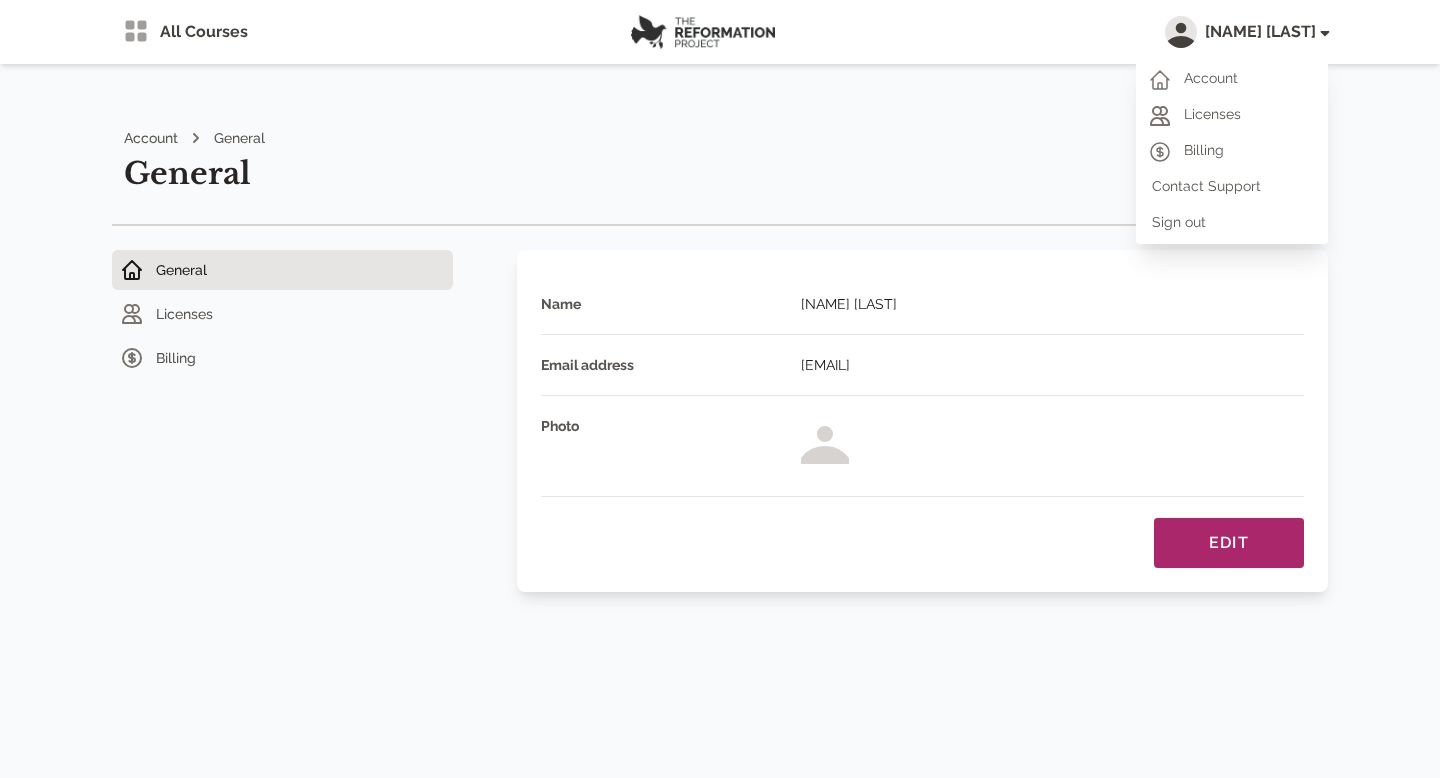 click on "General" at bounding box center (726, 174) 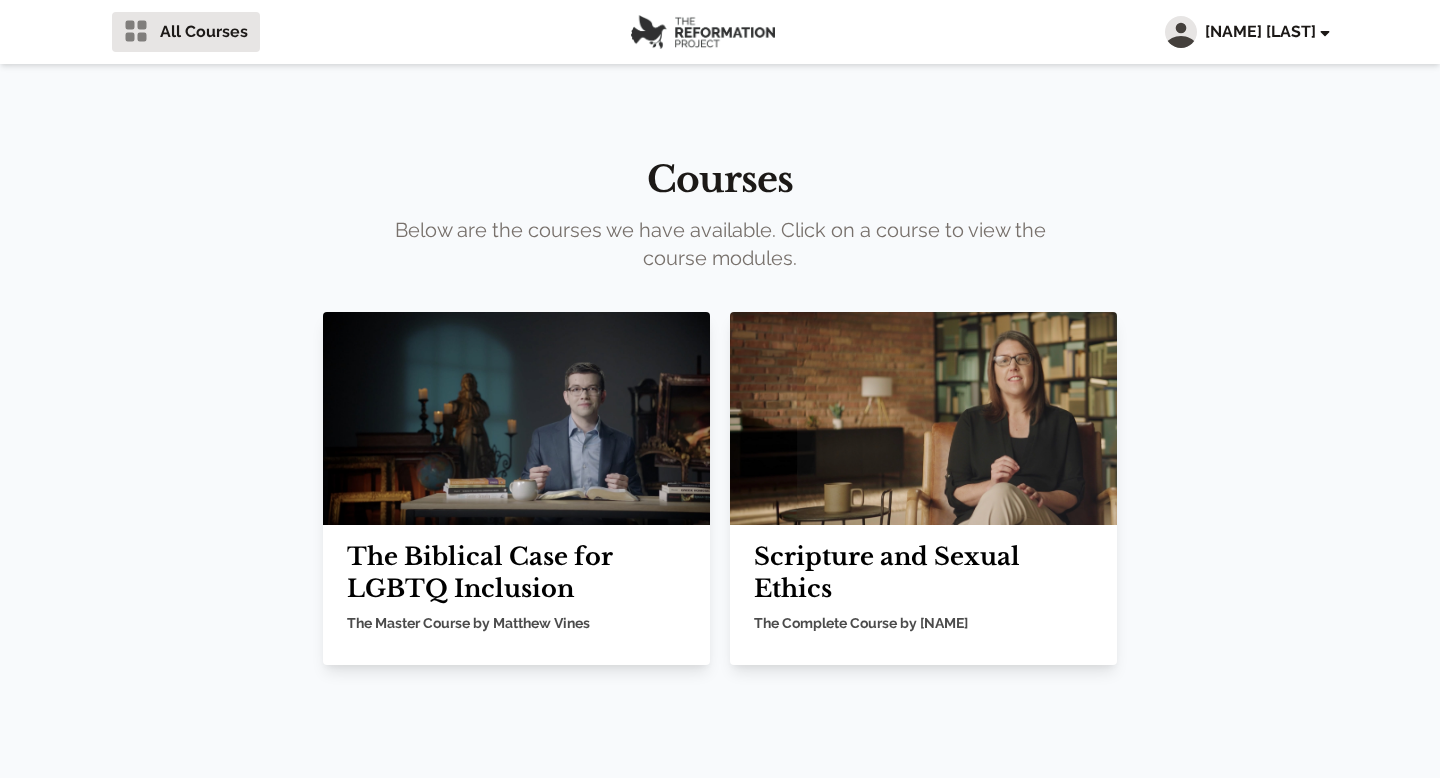 click on "Juuna’e Dai’Re" at bounding box center (1266, 32) 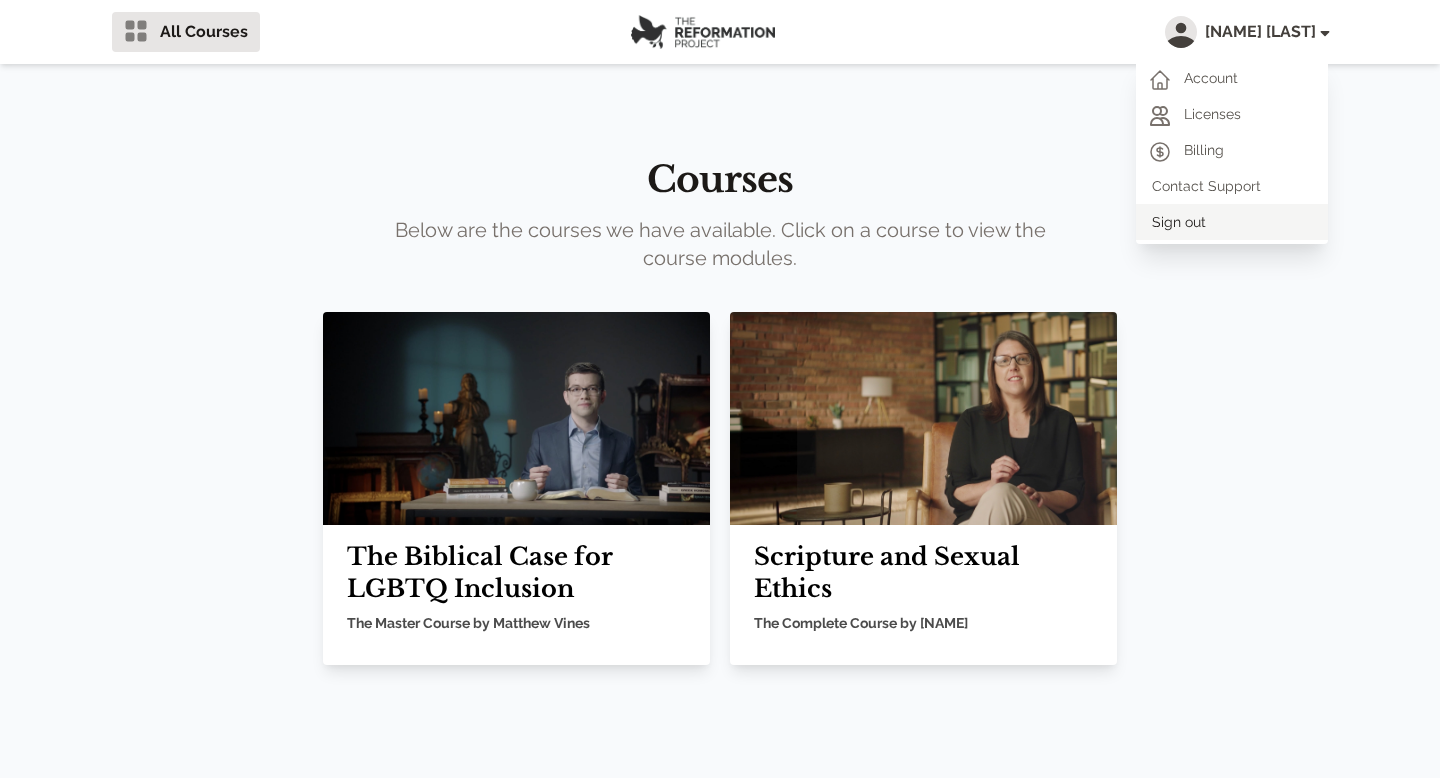 click on "Sign out" at bounding box center (1232, 222) 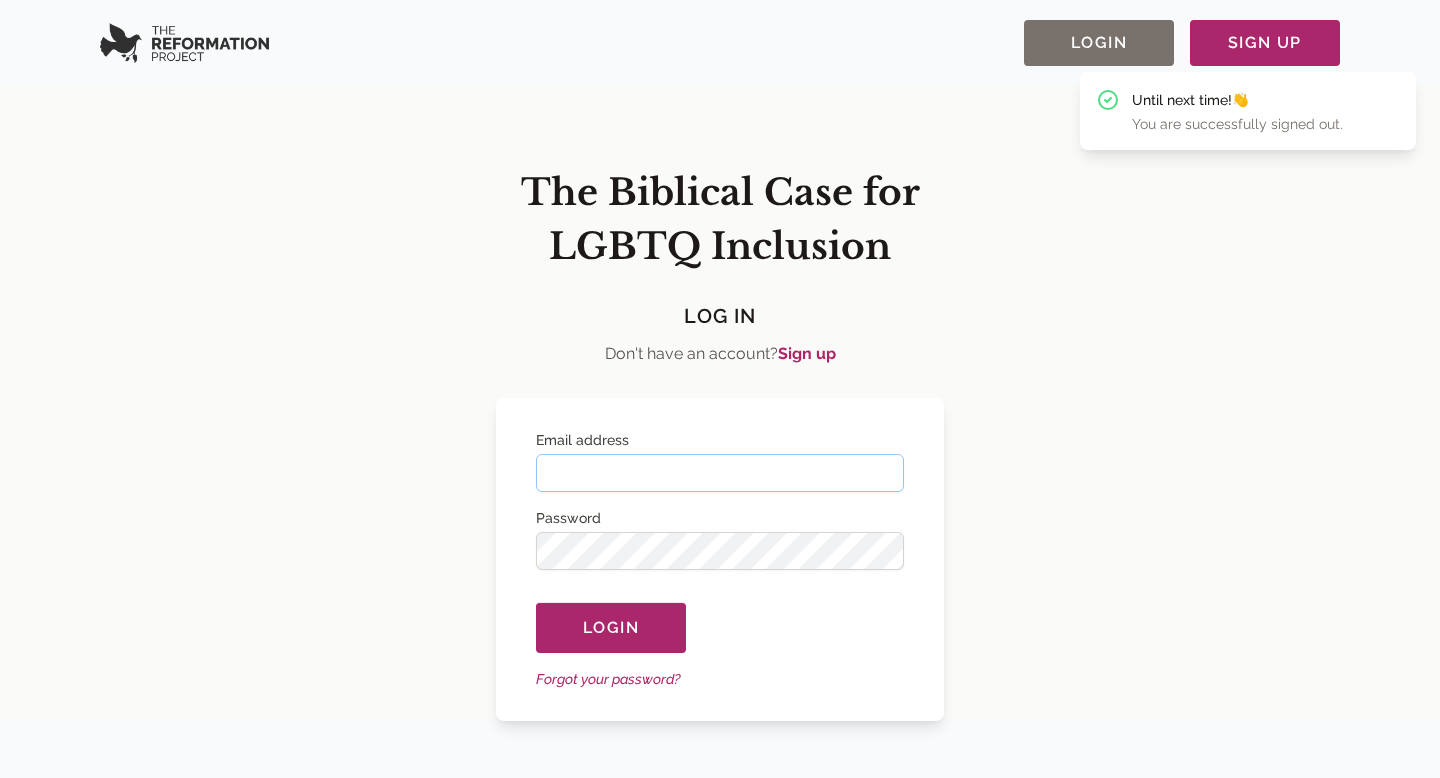type on "**********" 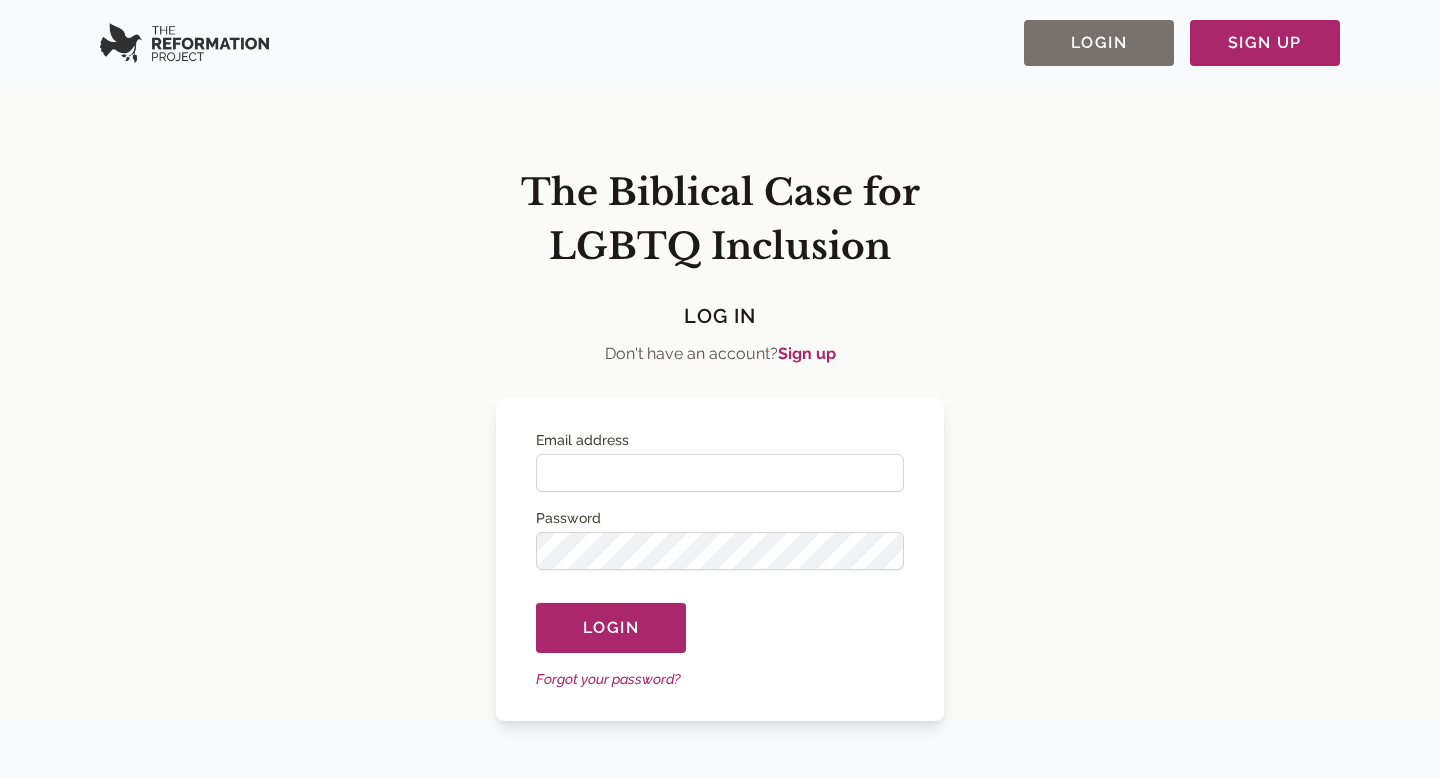 scroll, scrollTop: 0, scrollLeft: 0, axis: both 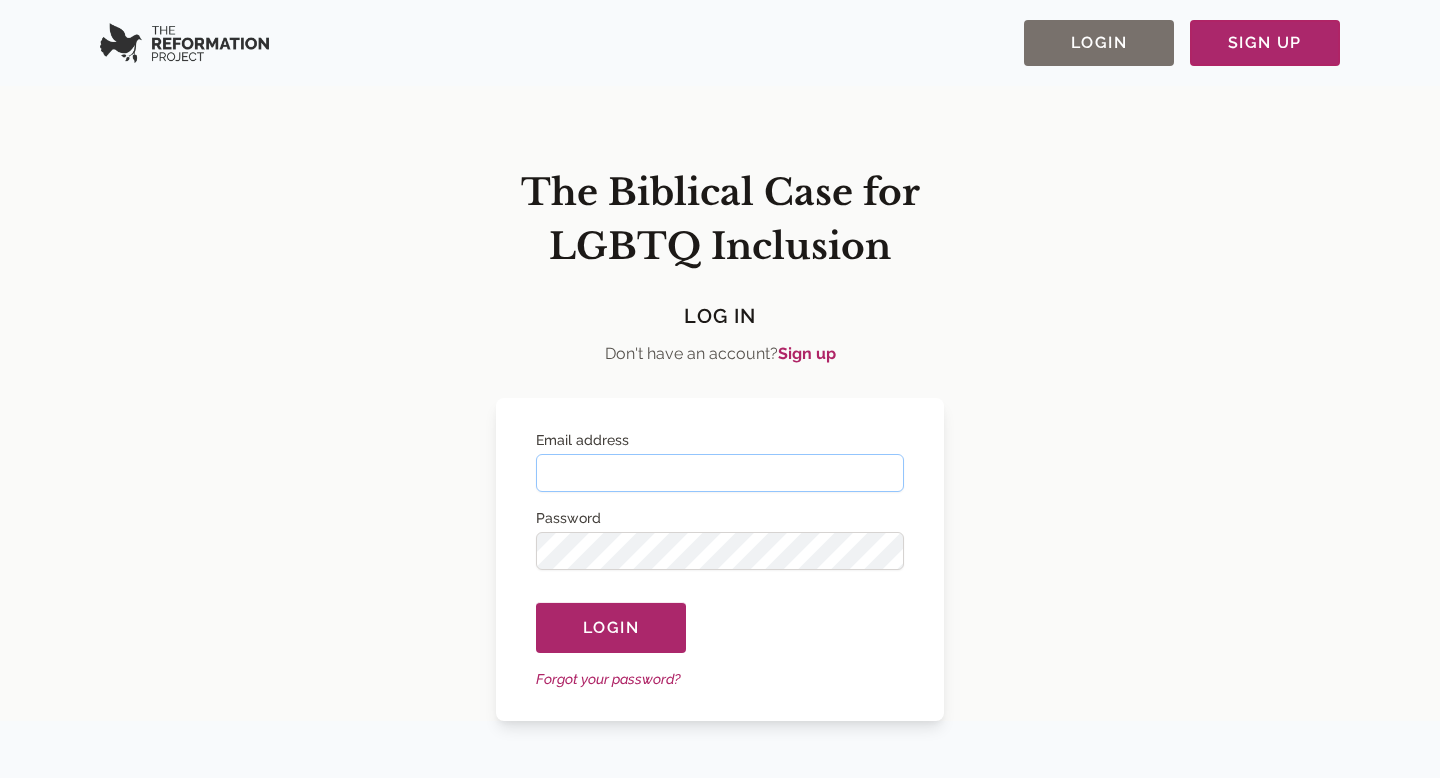 type on "**********" 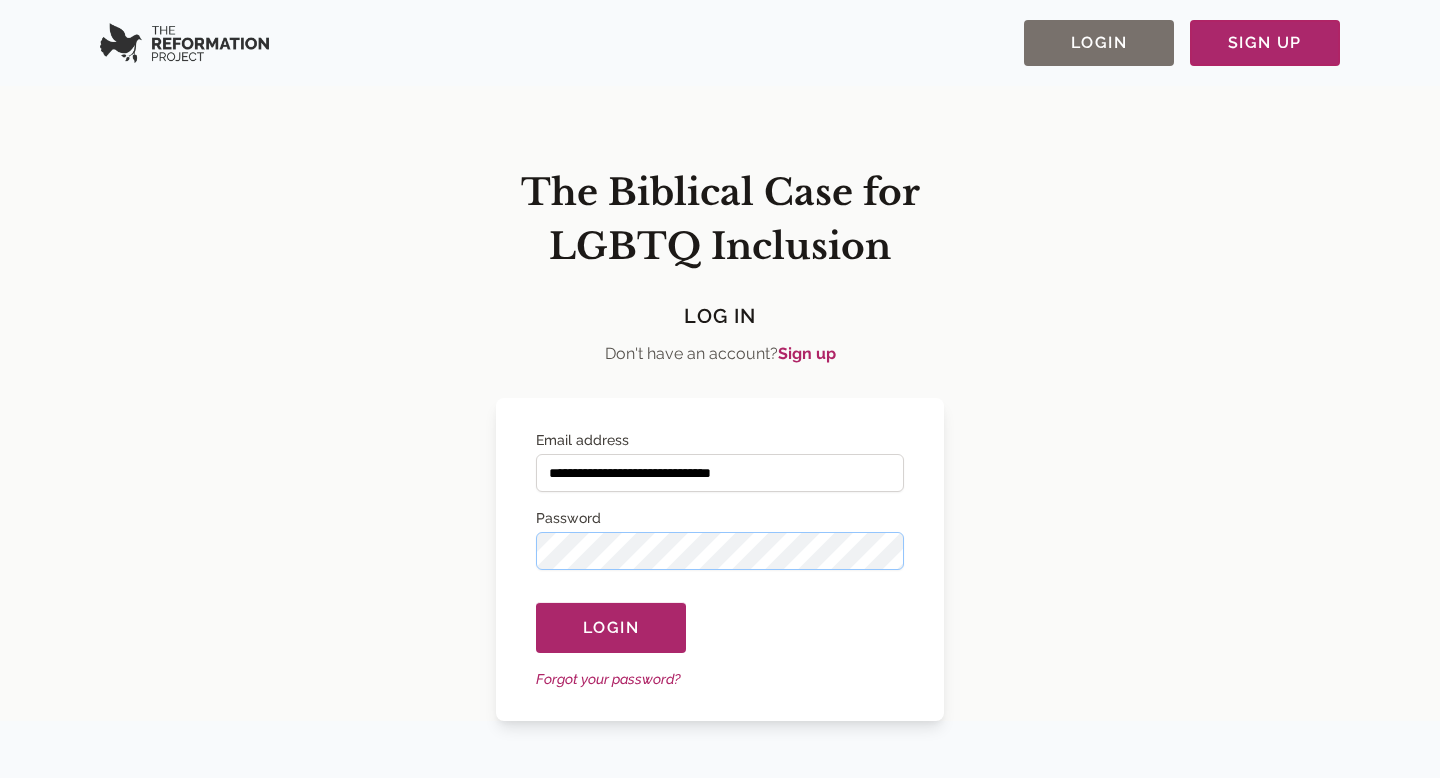 click on "Login" at bounding box center [611, 627] 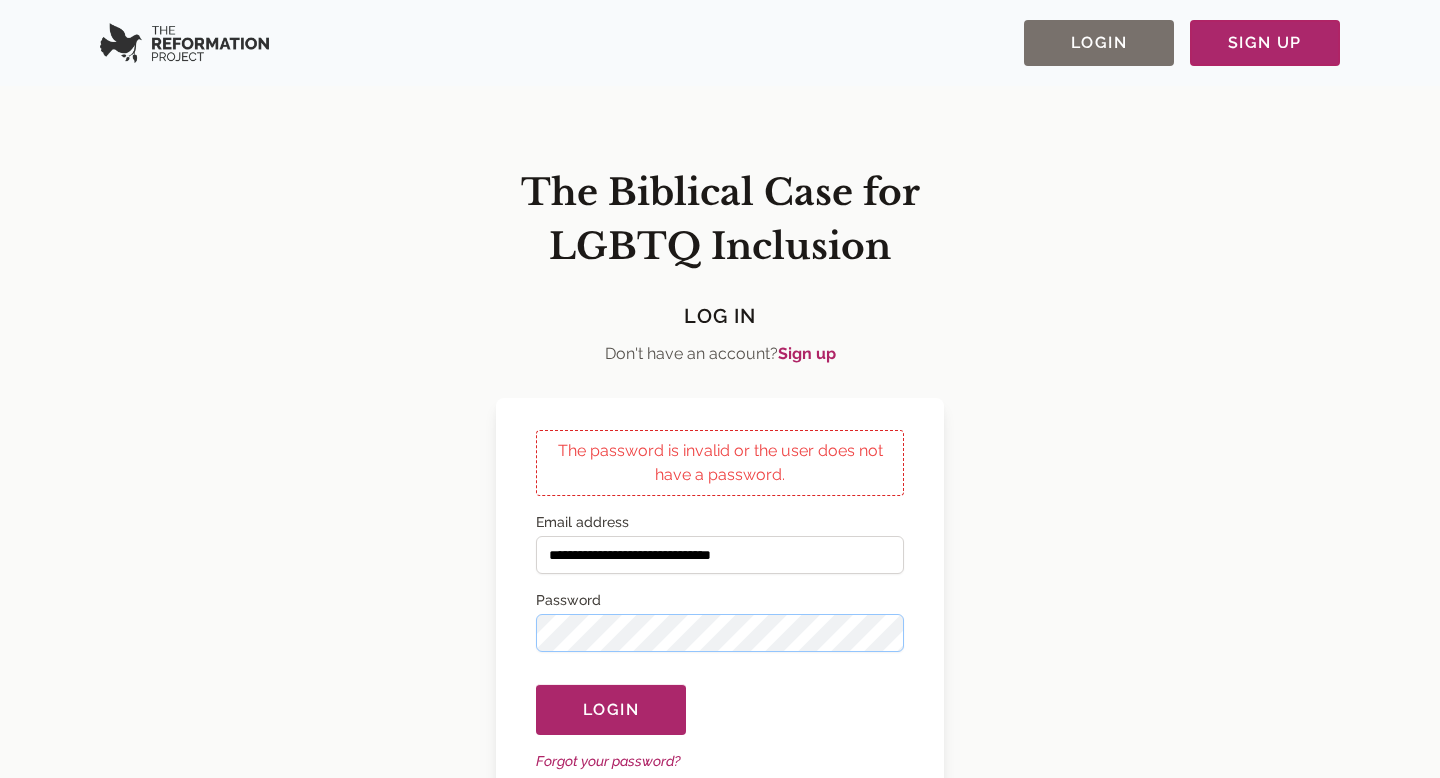 click on "Login" at bounding box center (611, 709) 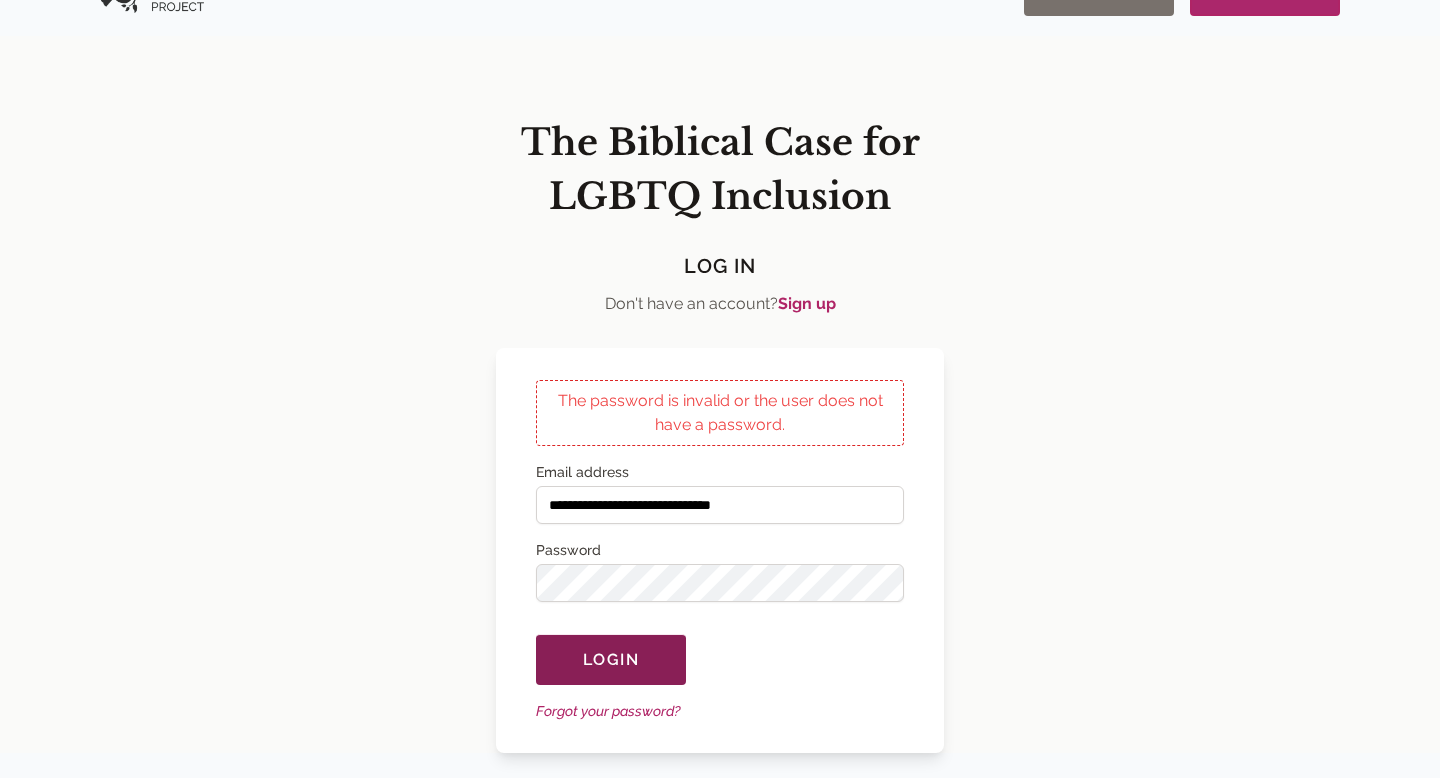 click on "Login" at bounding box center [611, 660] 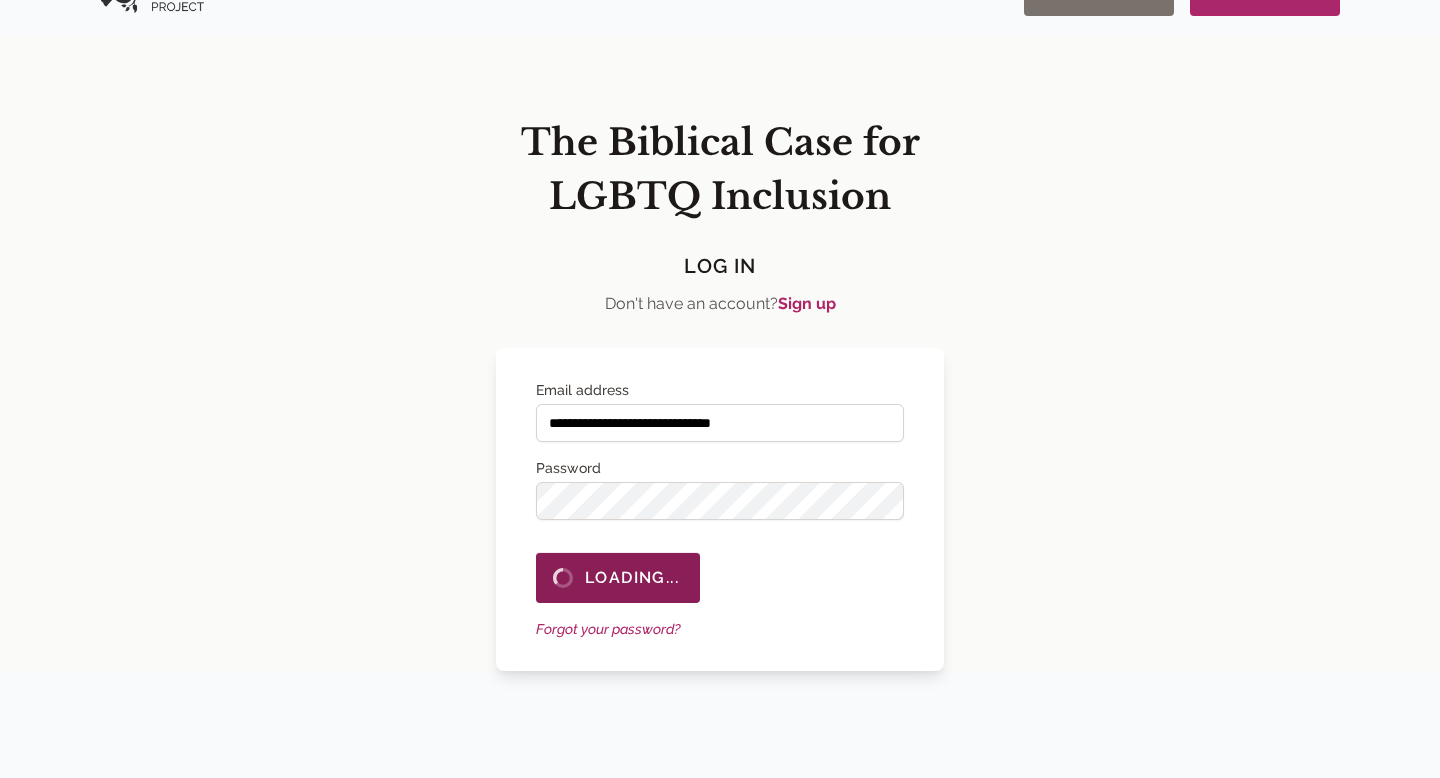 scroll, scrollTop: 0, scrollLeft: 0, axis: both 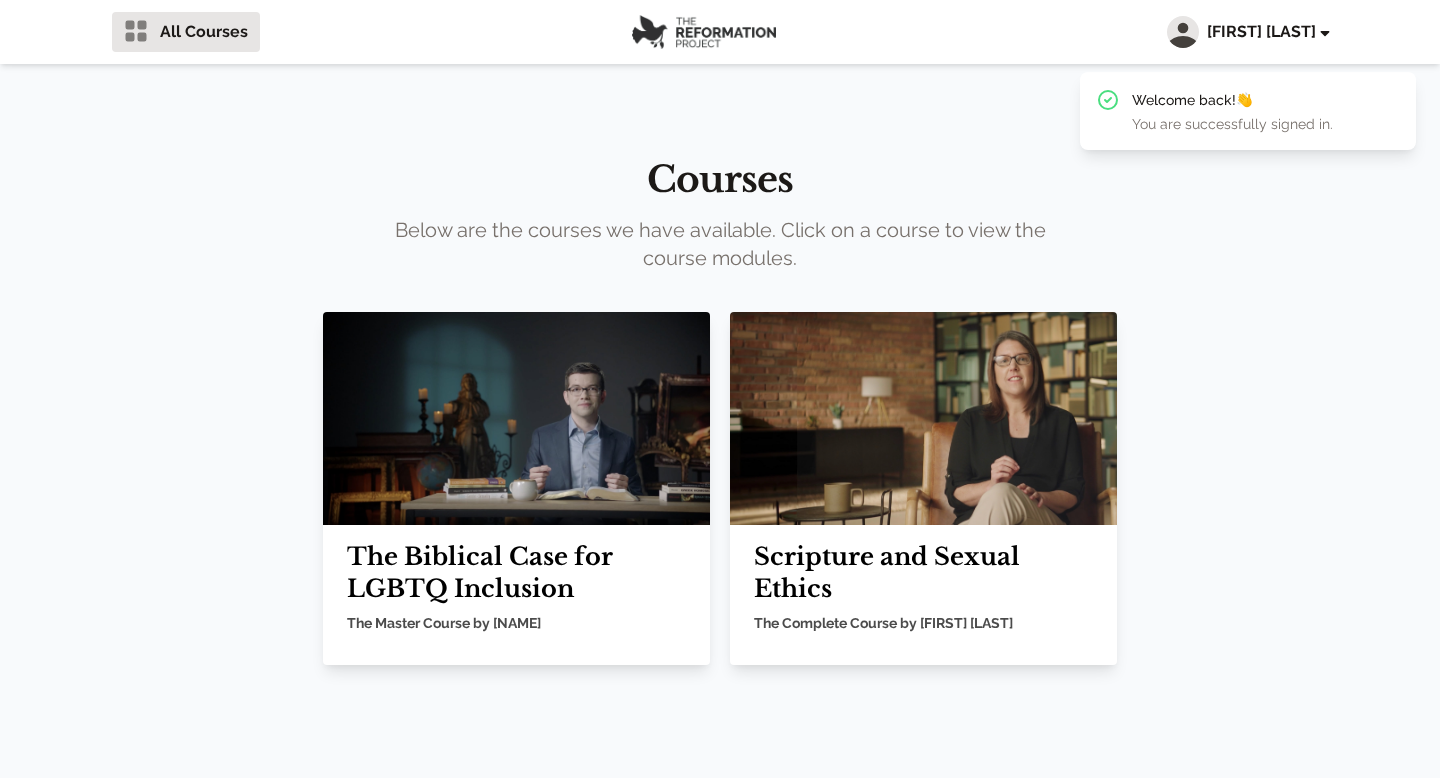 click on "Juuna’e Dai’Re" at bounding box center (1267, 32) 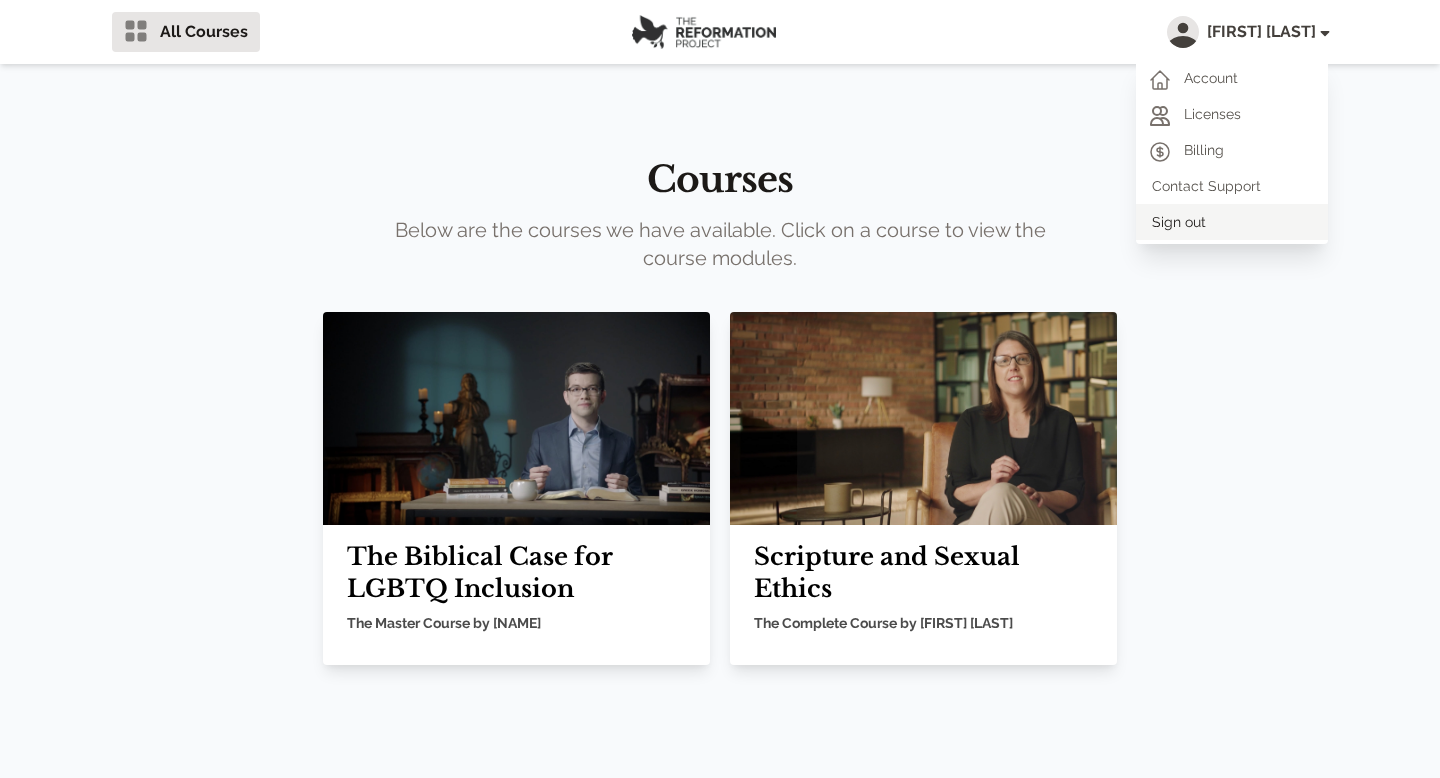 click on "Sign out" at bounding box center [1232, 222] 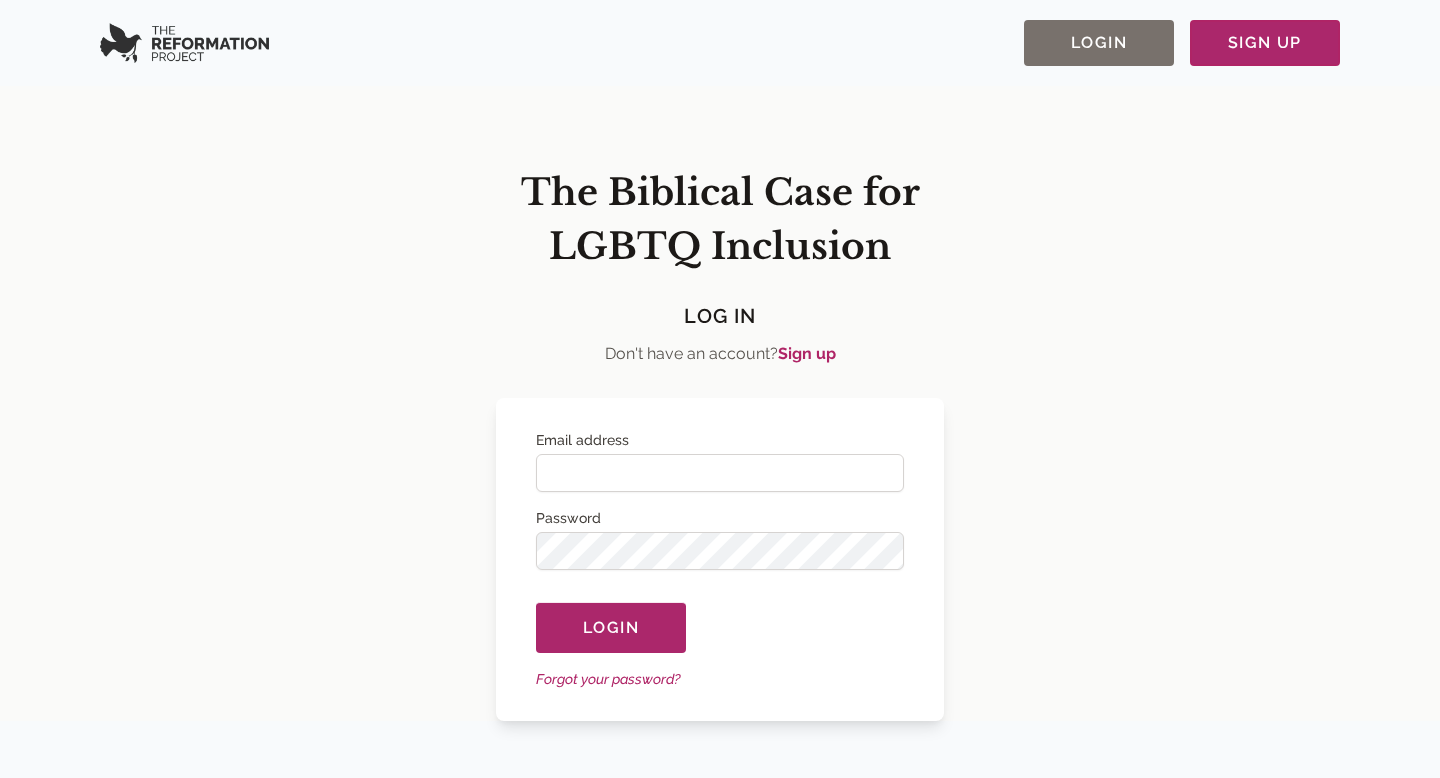 scroll, scrollTop: 0, scrollLeft: 0, axis: both 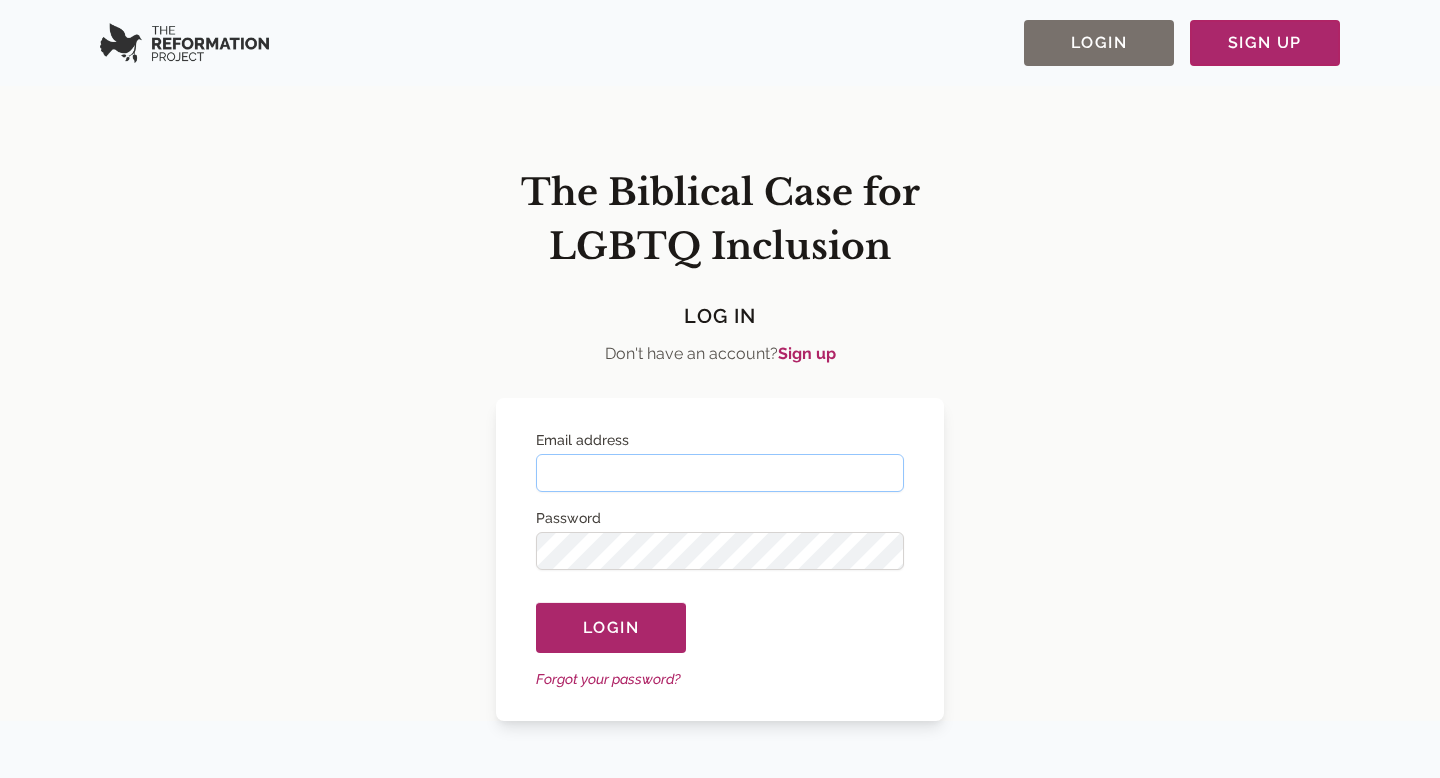 type on "**********" 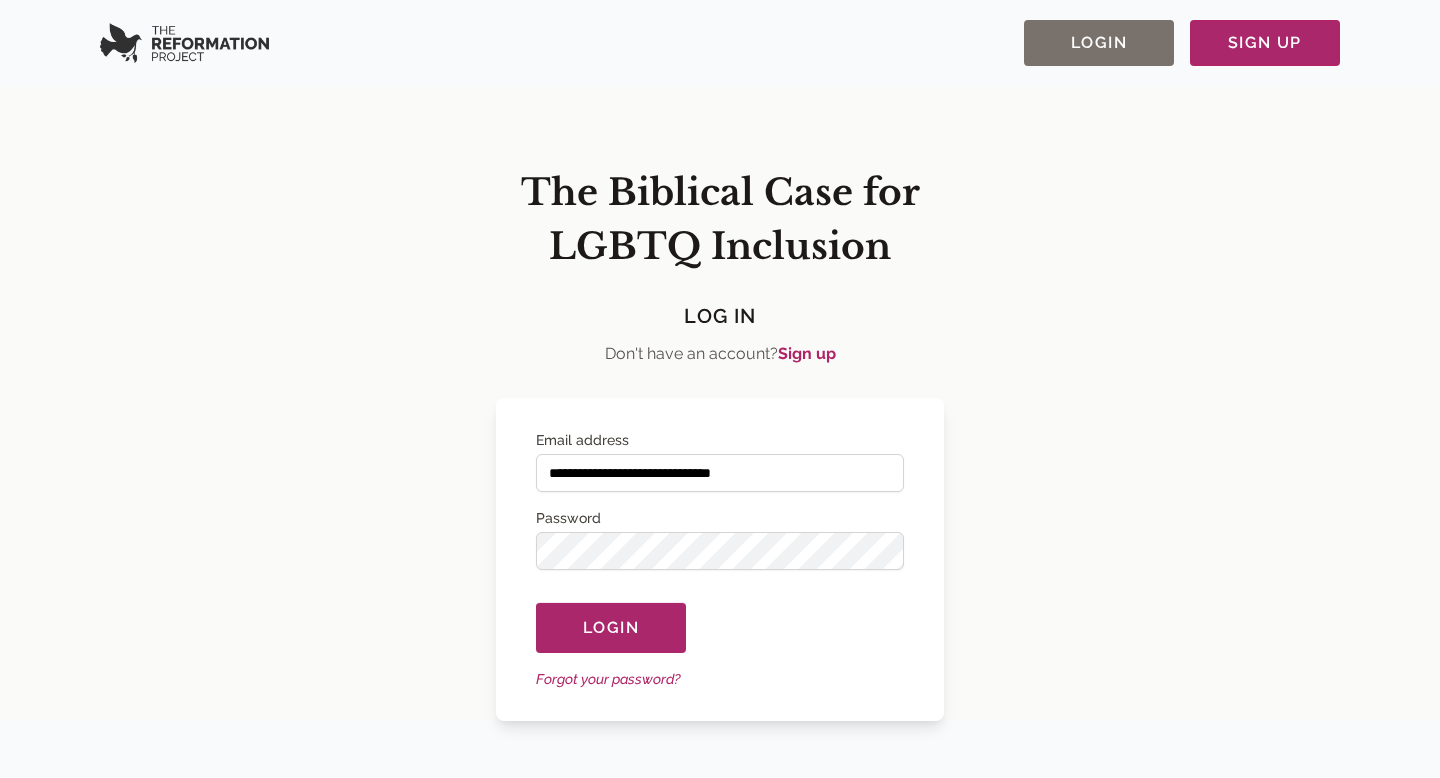 click on "Login Sign Up" at bounding box center (720, 43) 